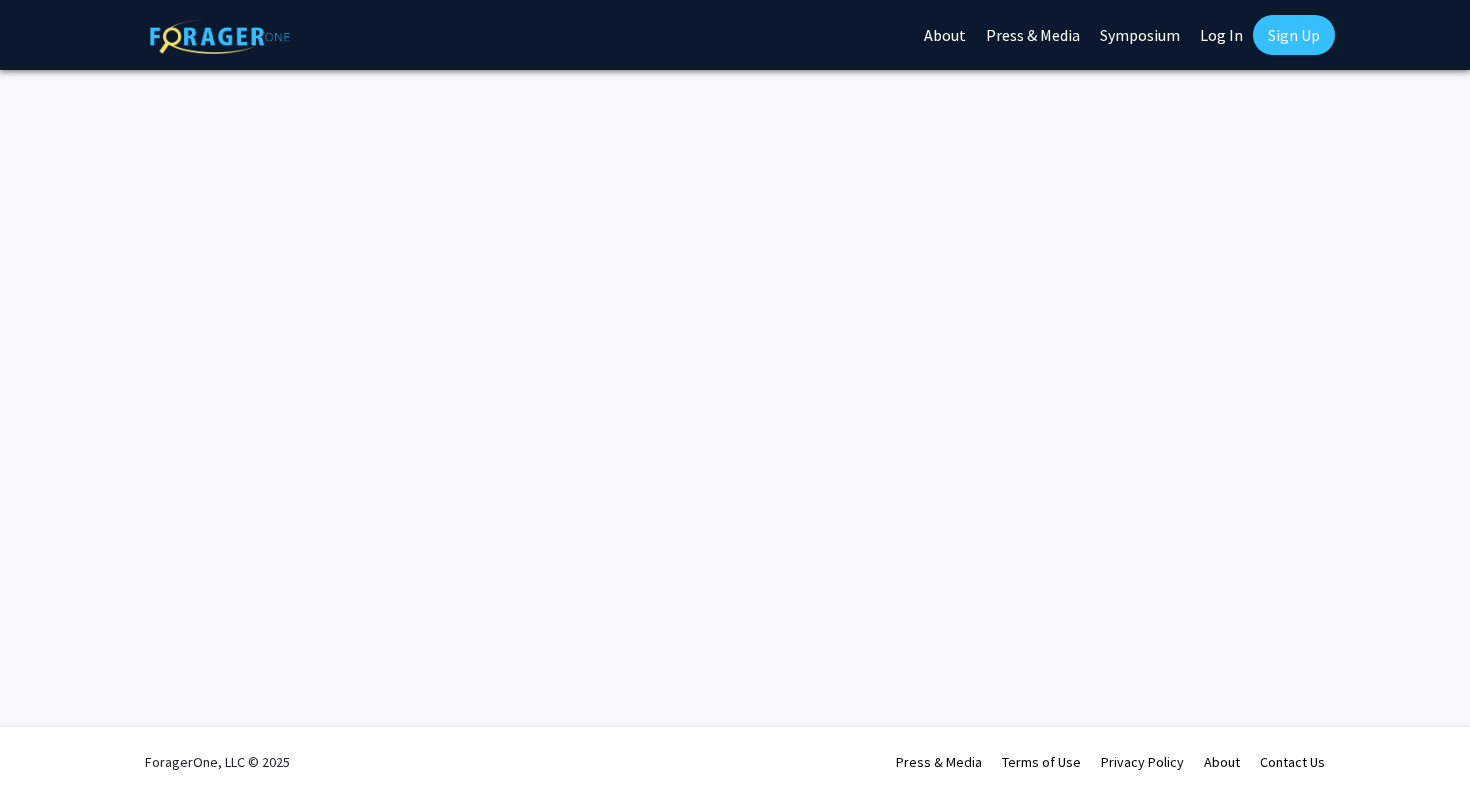 scroll, scrollTop: 0, scrollLeft: 0, axis: both 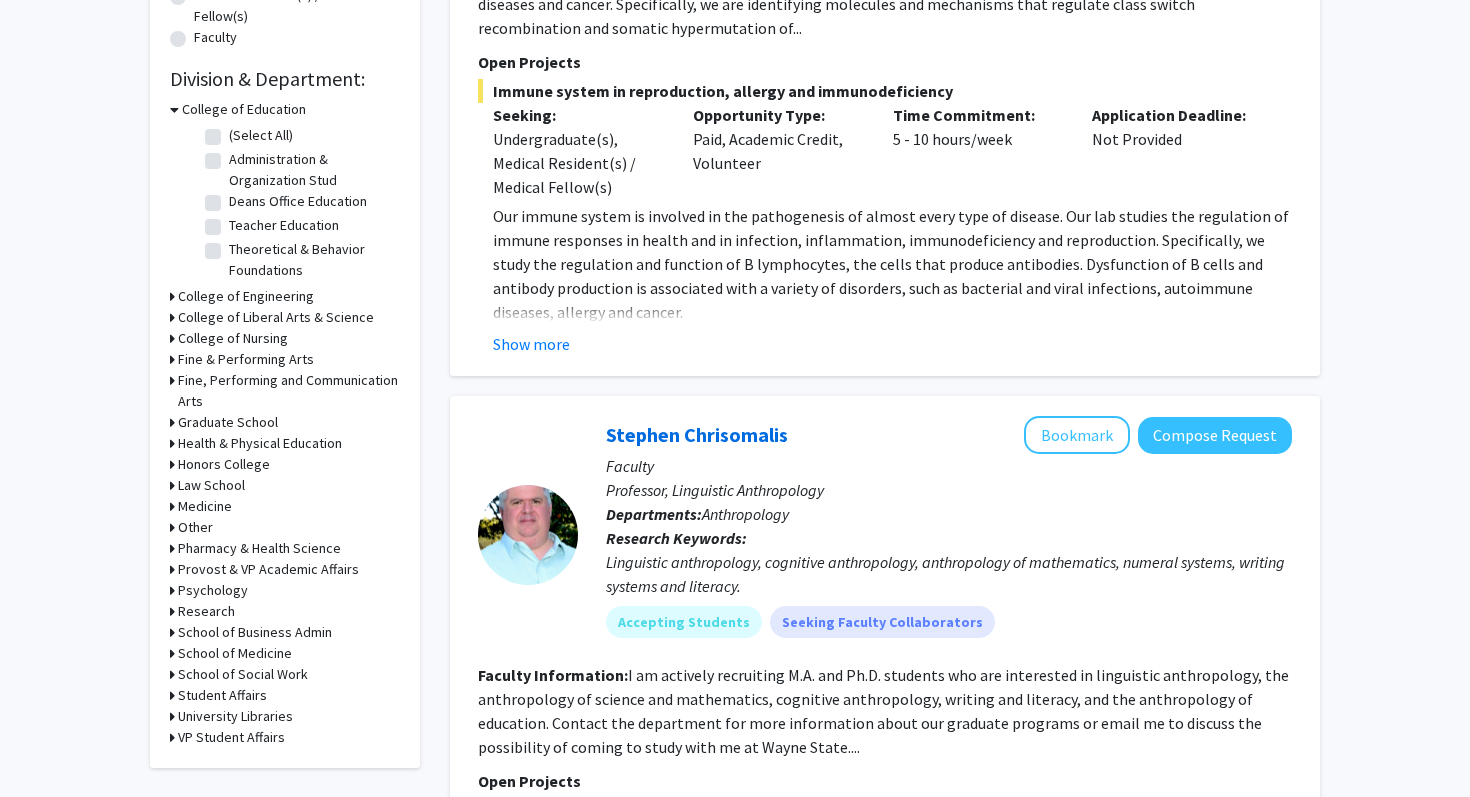 click 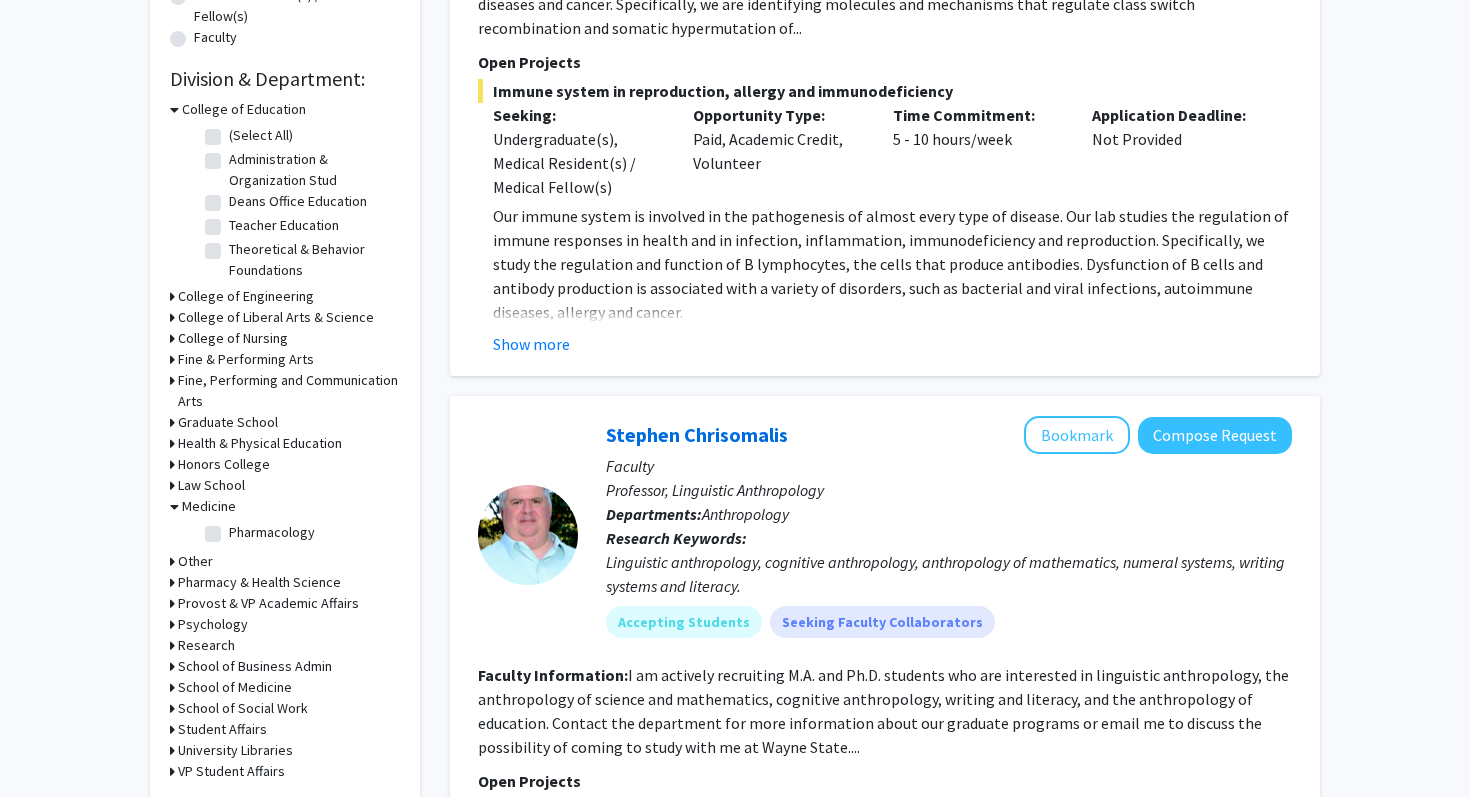 click 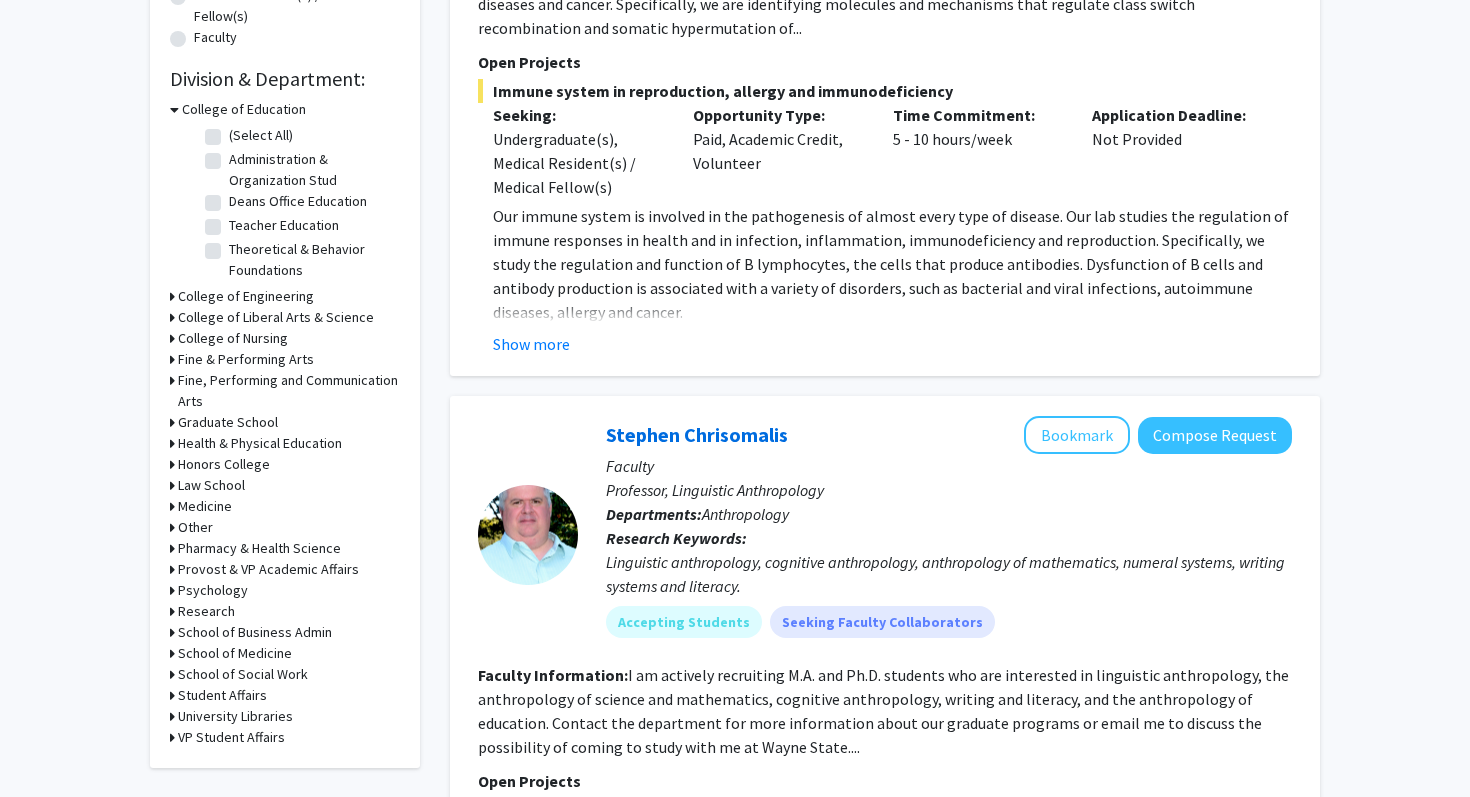click 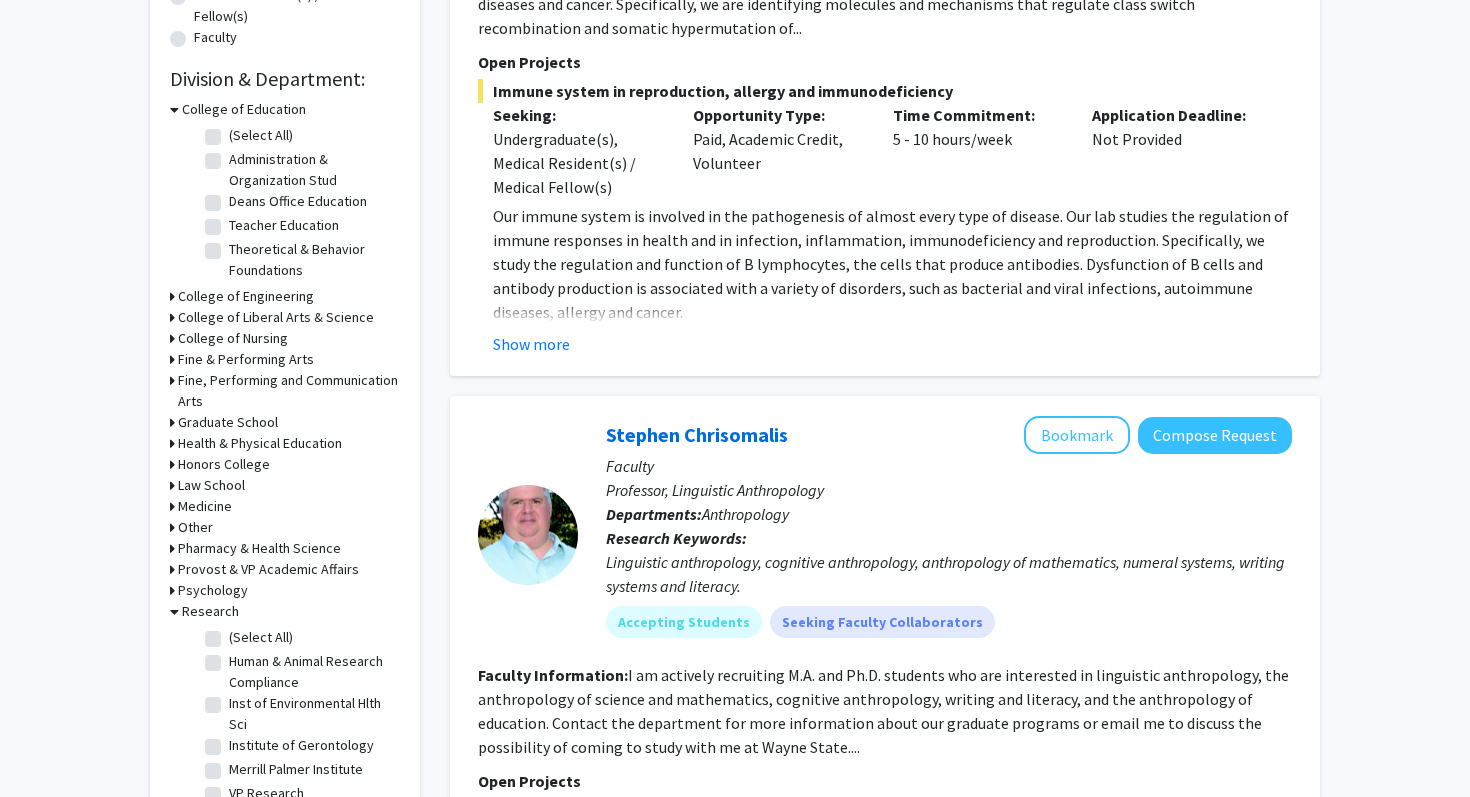 click 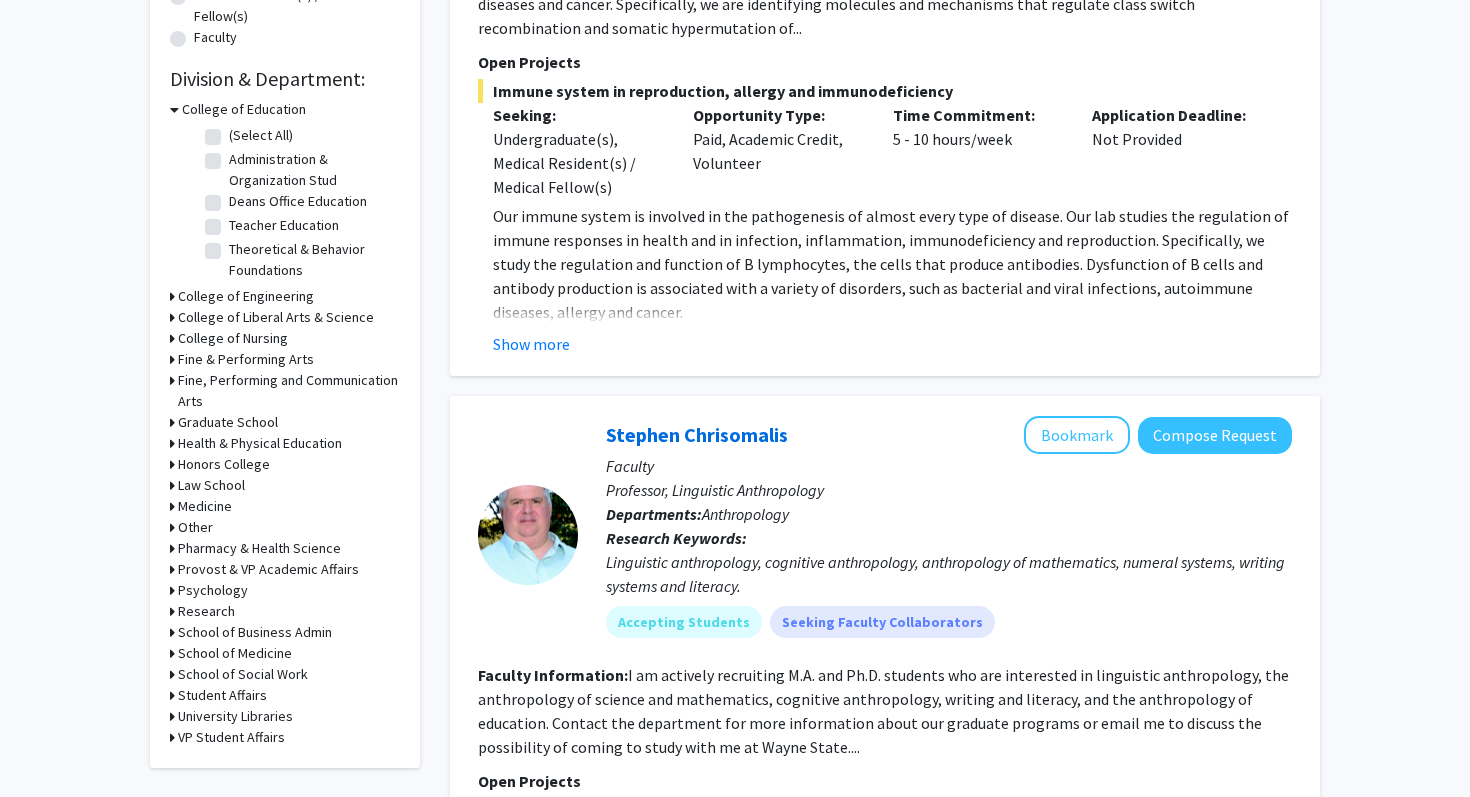 click on "Refine By Collaboration Status: Collaboration Status  All Faculty/Staff    Collaboration Status  Faculty/Staff accepting students    Collaboration Status  Faculty/Staff with posted projects    Collaboration Status  Faculty/Staff with posted remote projects    Projects Seeking: Projects Seeking Level  All Projects    Projects Seeking Level  Undergraduate(s)    Projects Seeking Level  Master's Student(s)    Projects Seeking Level  Doctoral Candidate(s) (PhD, MD, DMD, PharmD, etc.)    Projects Seeking Level  Postdoctoral Researcher(s) / Research Staff    Projects Seeking Level  Medical Resident(s) / Medical Fellow(s)    Projects Seeking Level  Faculty    Division & Department:      College of Education  (Select All)  (Select All)  Administration & Organization Stud  Administration & Organization Stud  Deans Office Education  Deans Office Education  Teacher Education  Teacher Education  Theoretical & Behavior Foundations  Theoretical & Behavior Foundations       College of Engineering" 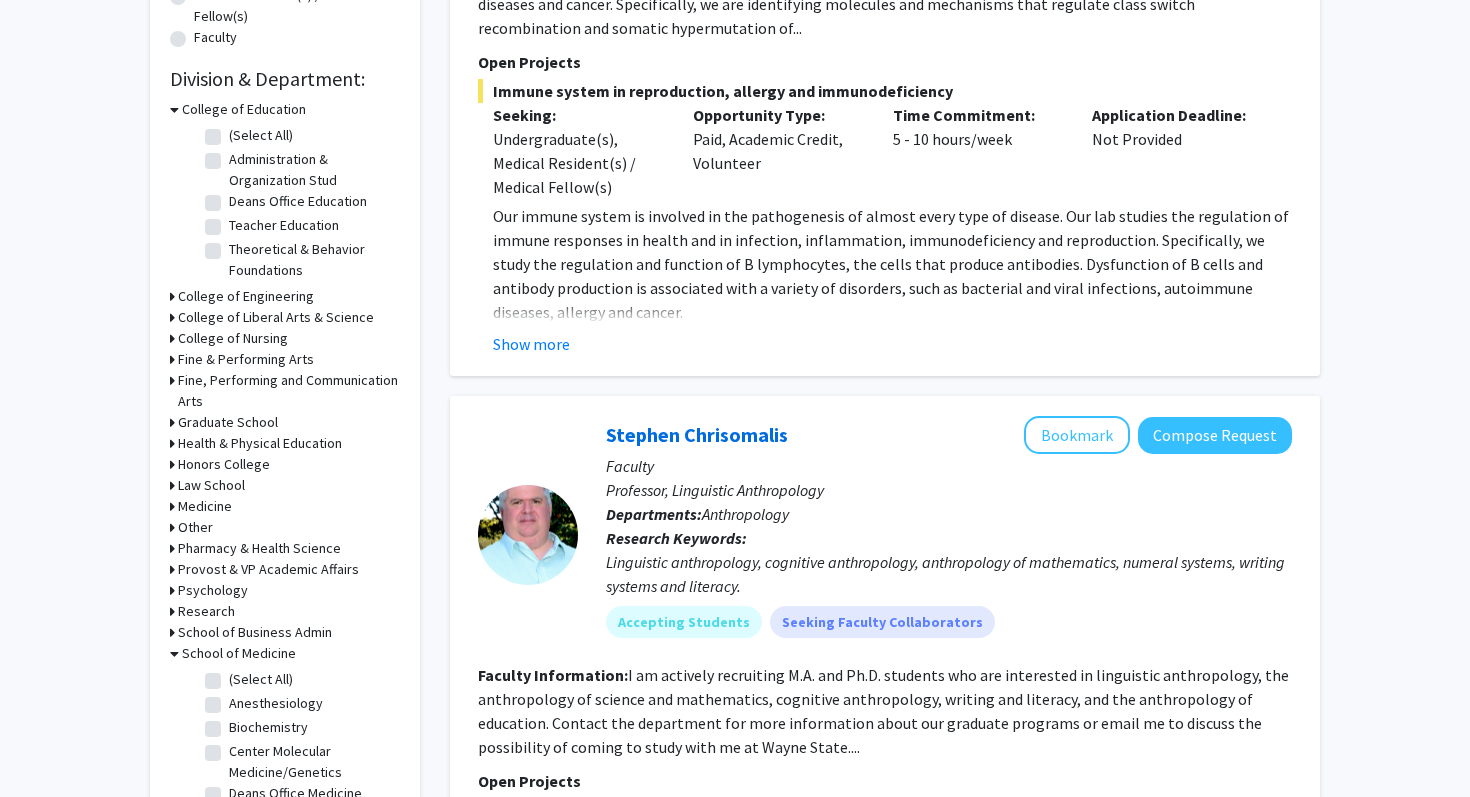 click on "(Select All)" 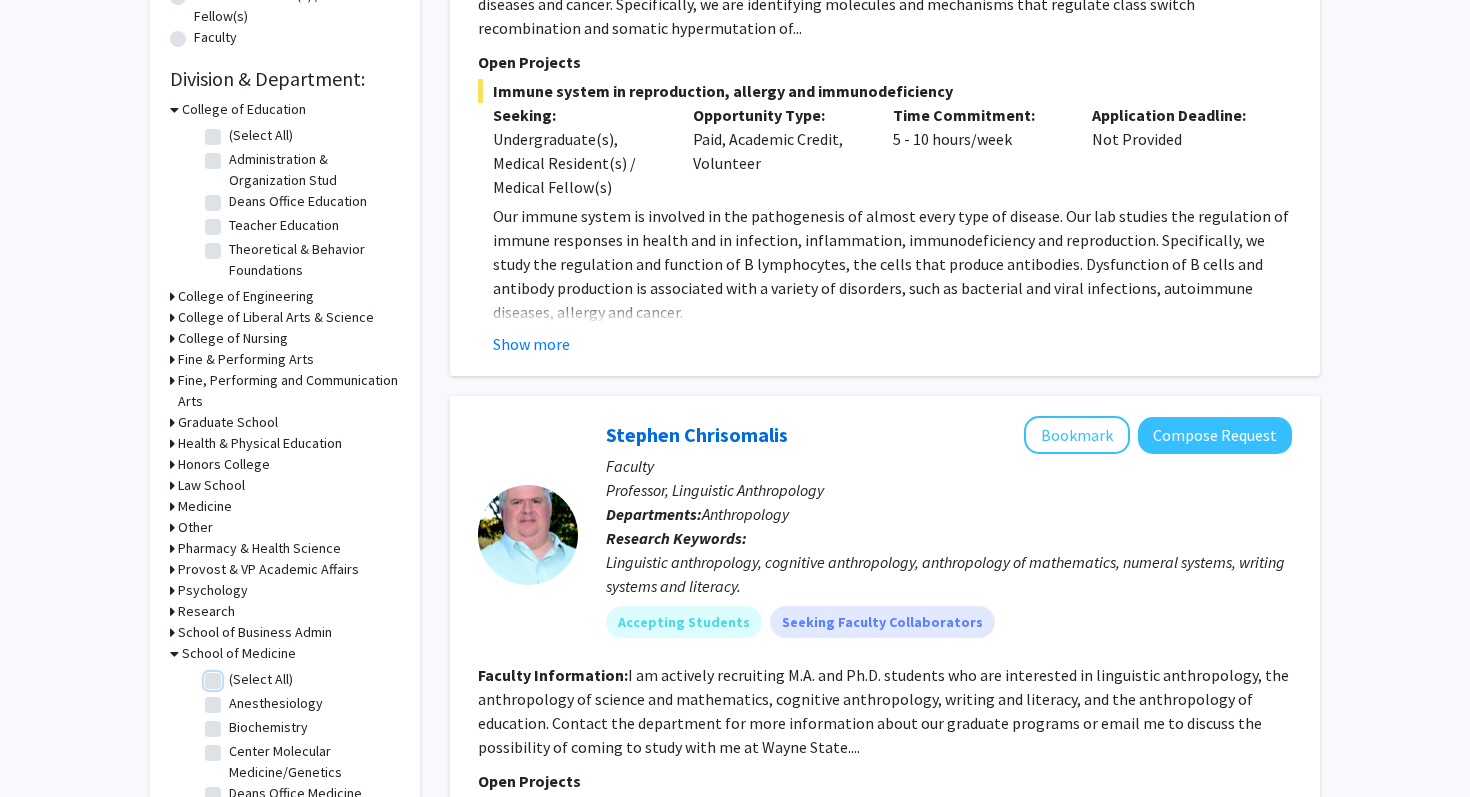 click on "(Select All)" at bounding box center [235, 675] 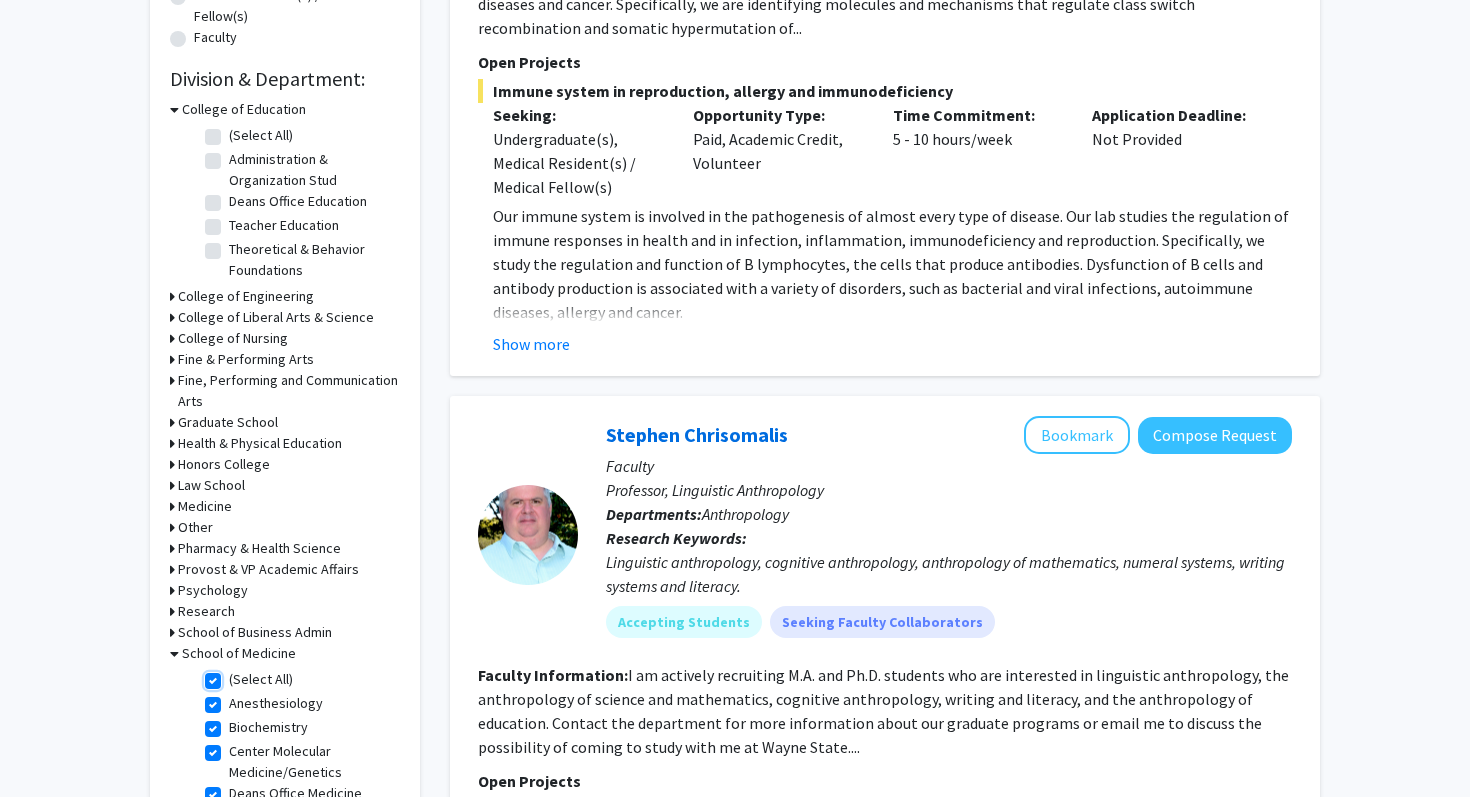 checkbox on "true" 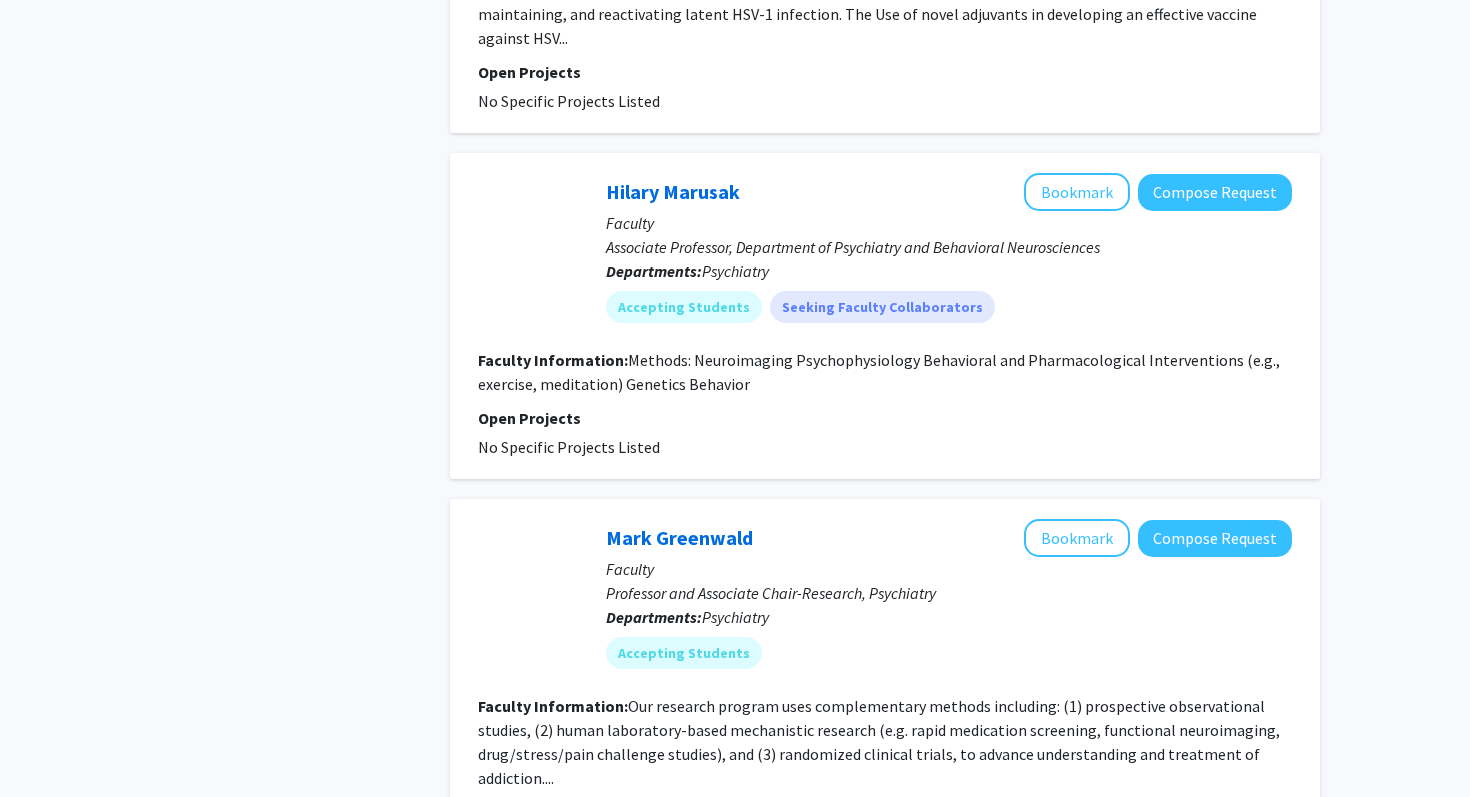 scroll, scrollTop: 5010, scrollLeft: 0, axis: vertical 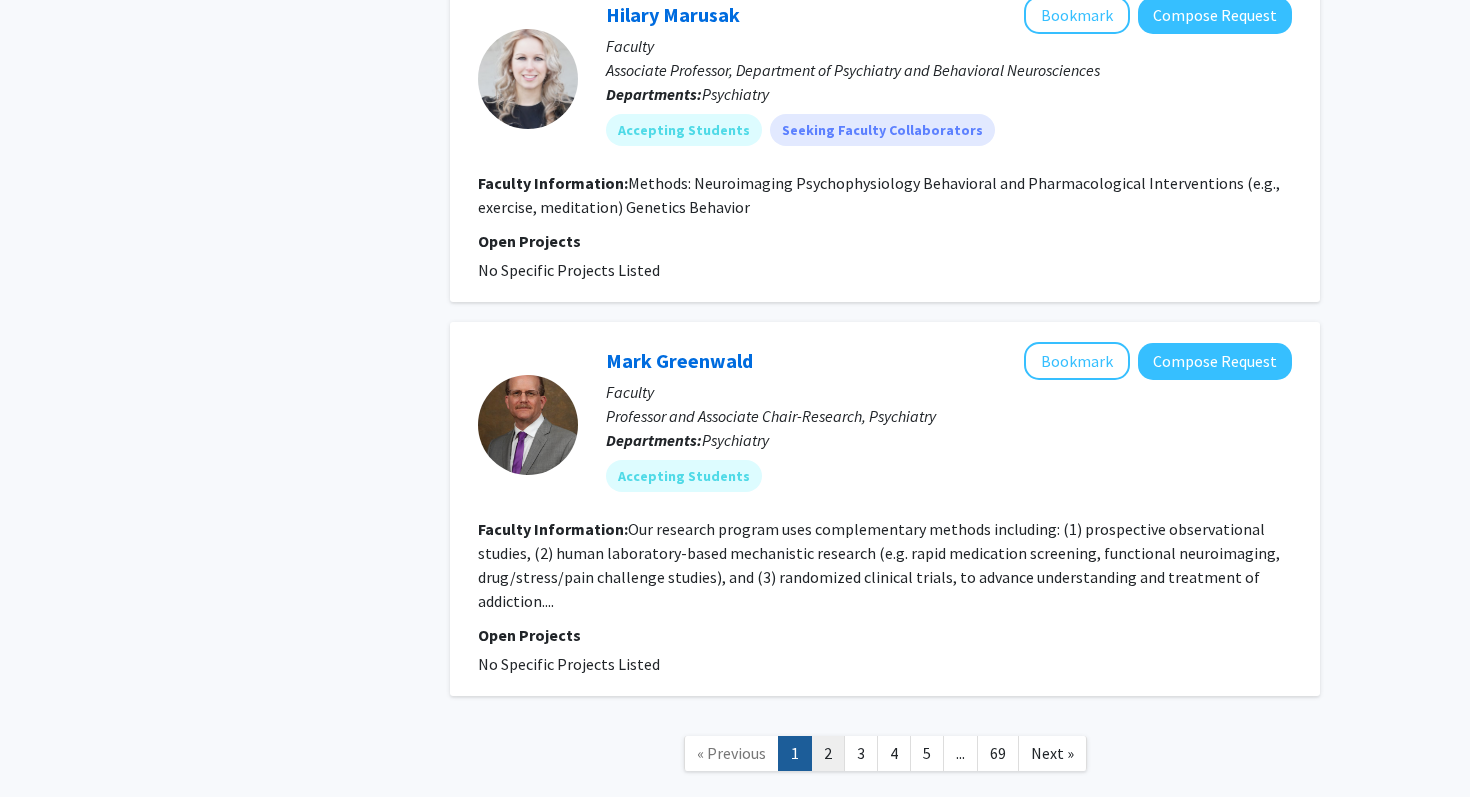 click on "2" 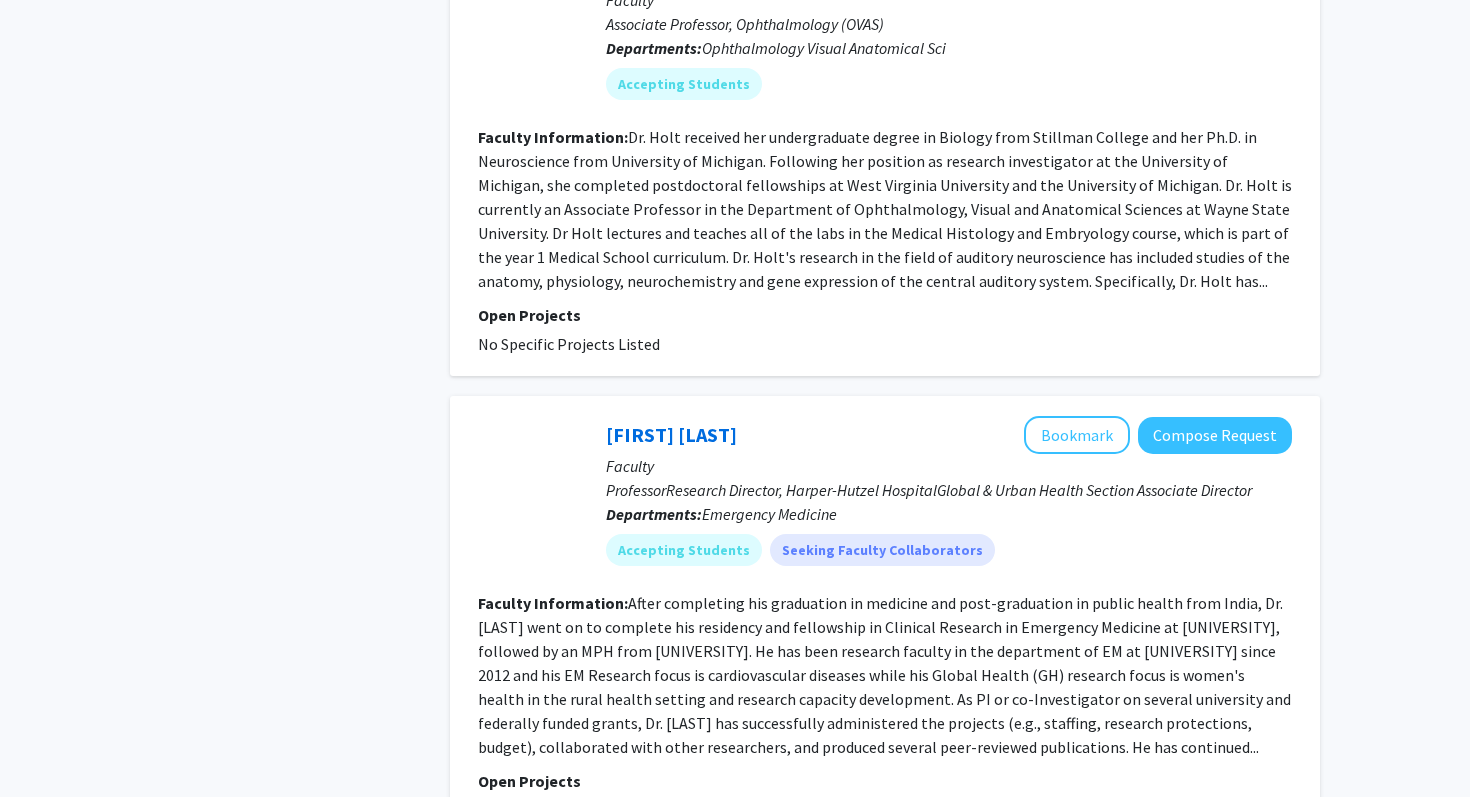 scroll, scrollTop: 3954, scrollLeft: 0, axis: vertical 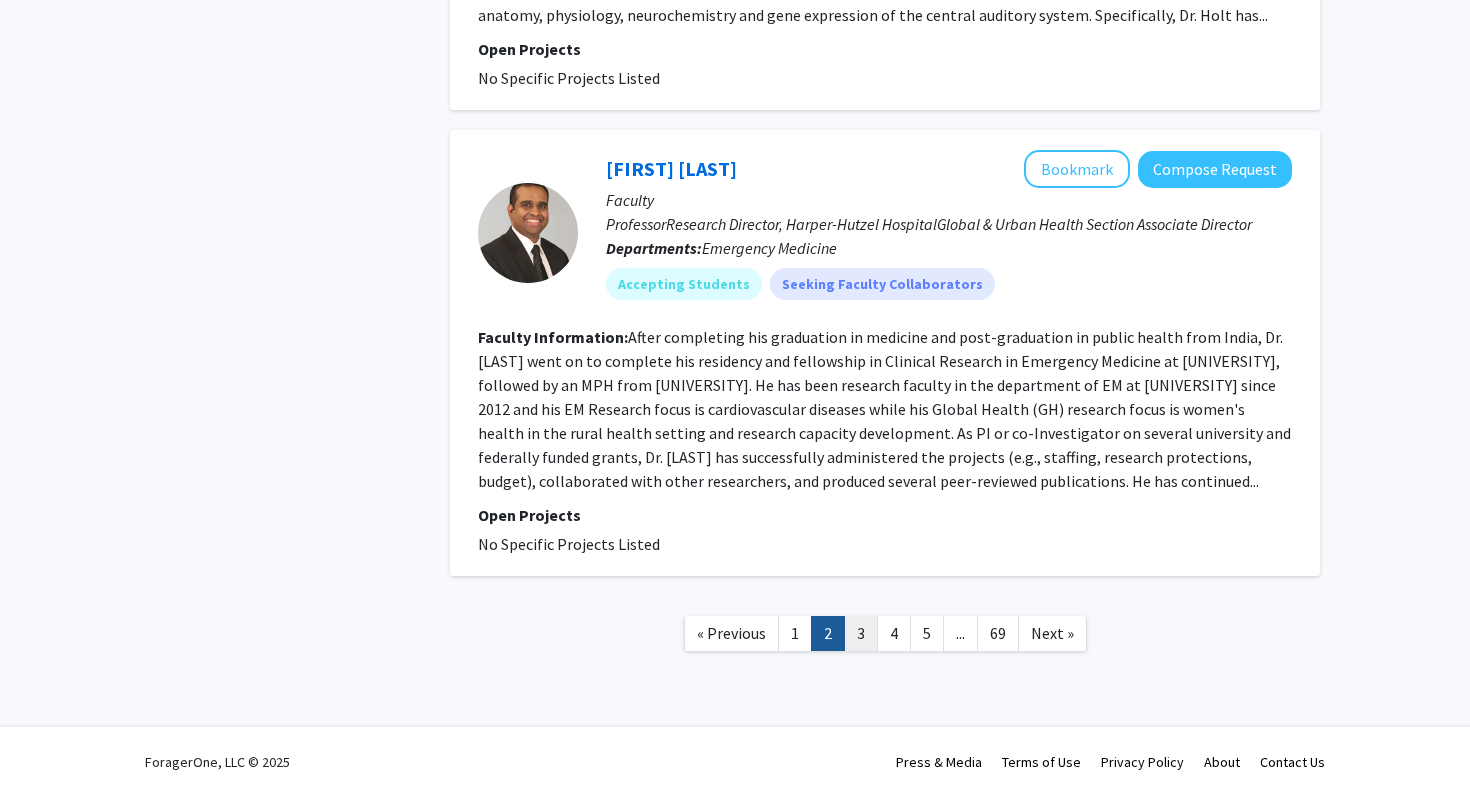 click on "3" 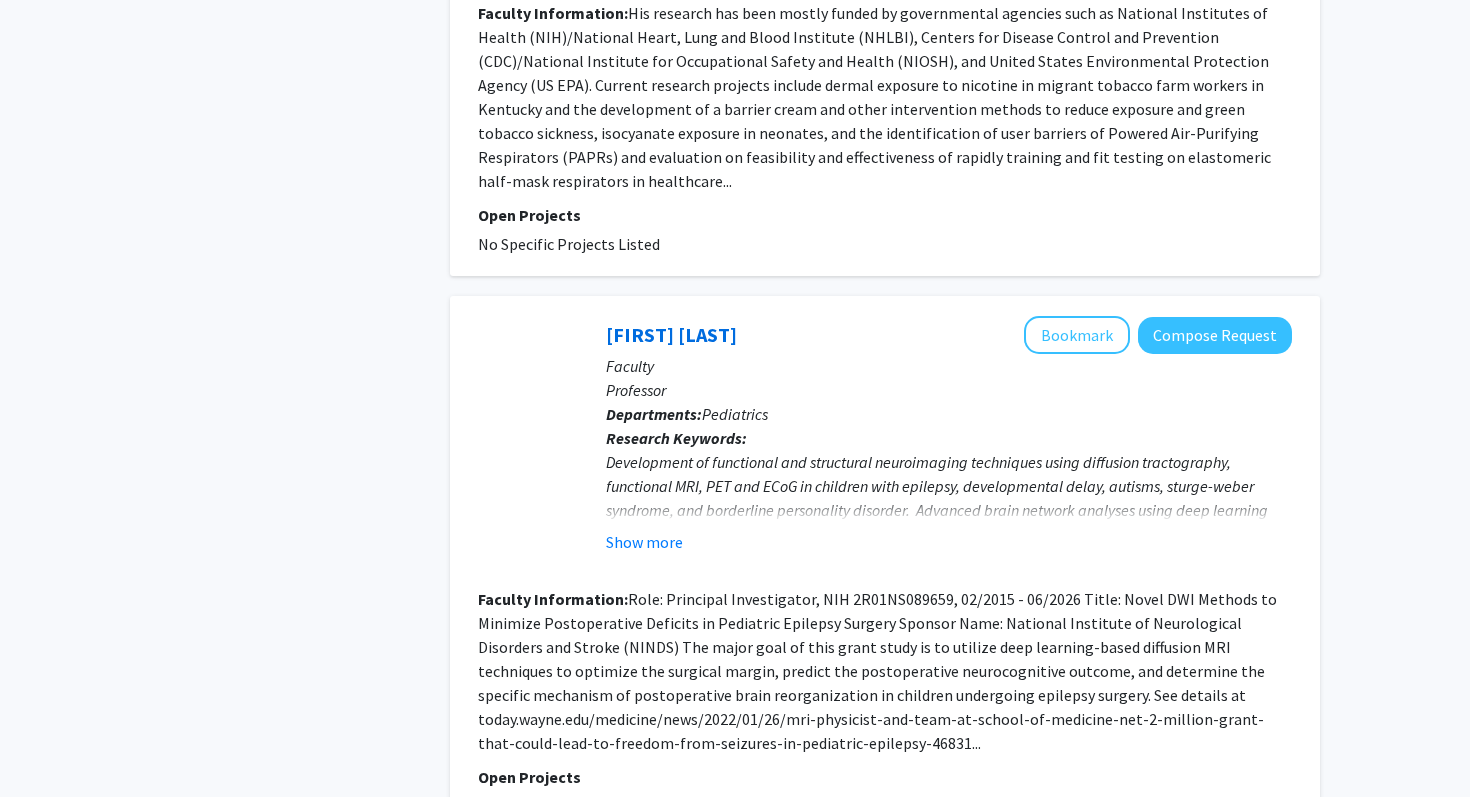 scroll, scrollTop: 3675, scrollLeft: 0, axis: vertical 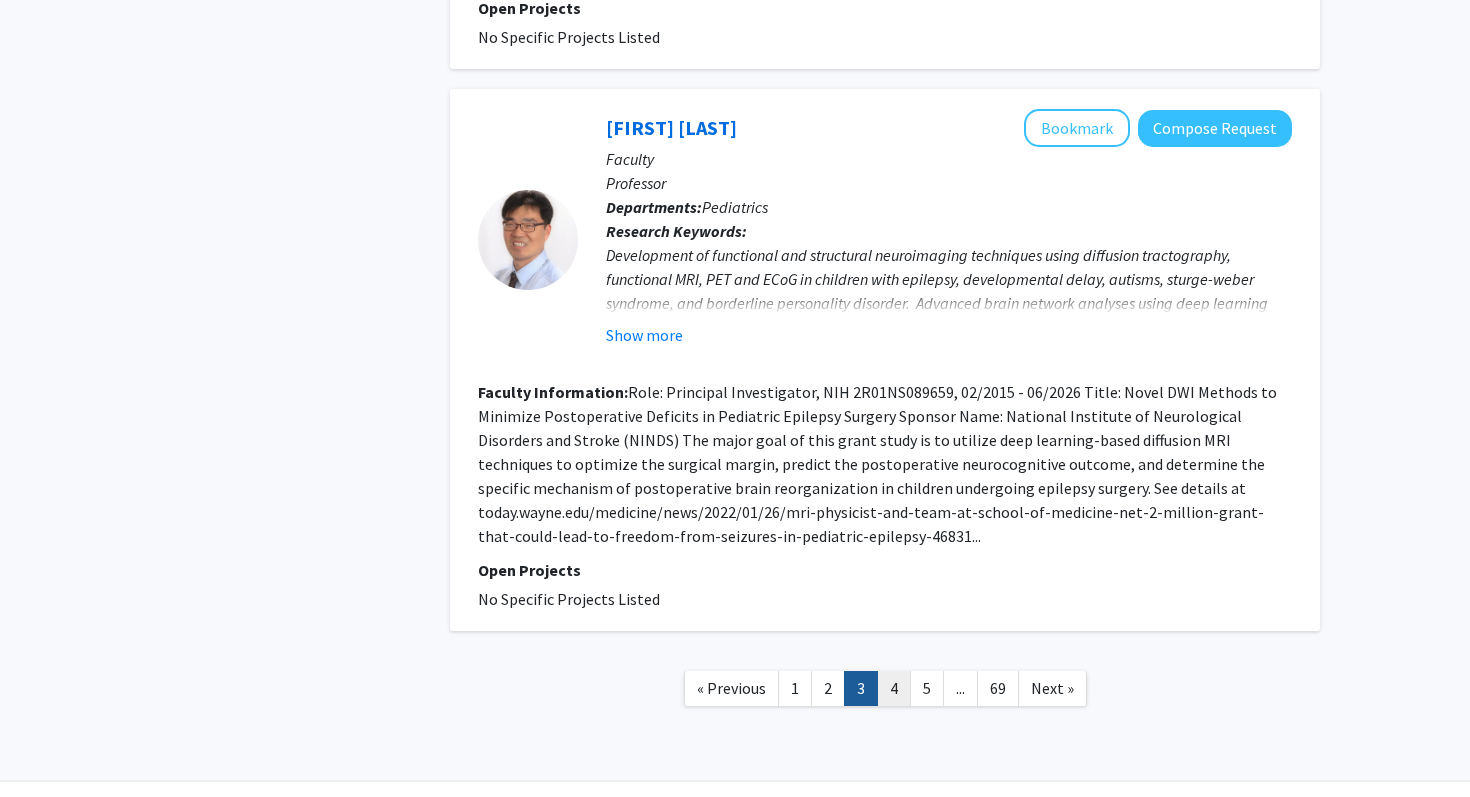 click on "4" 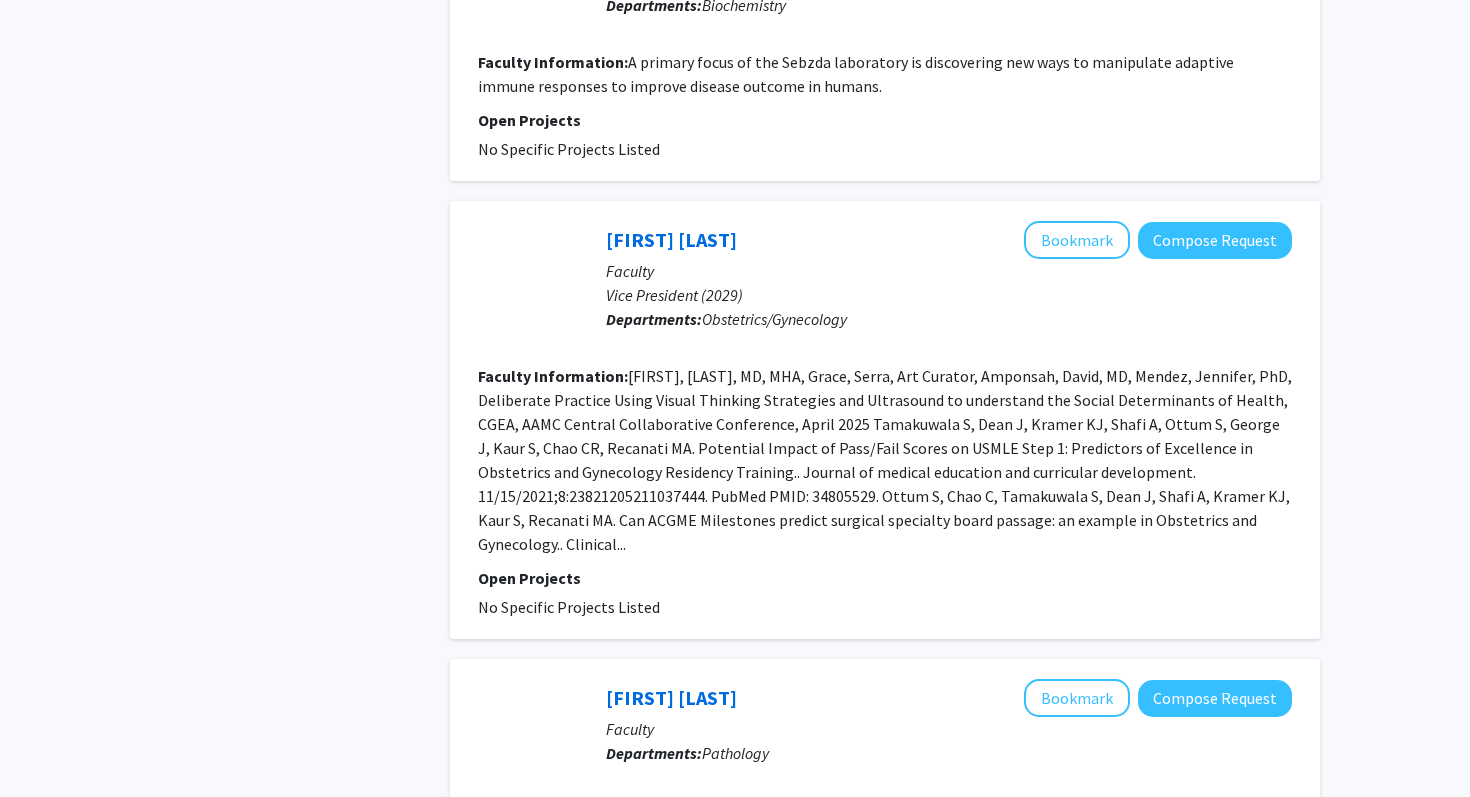 scroll, scrollTop: 2473, scrollLeft: 0, axis: vertical 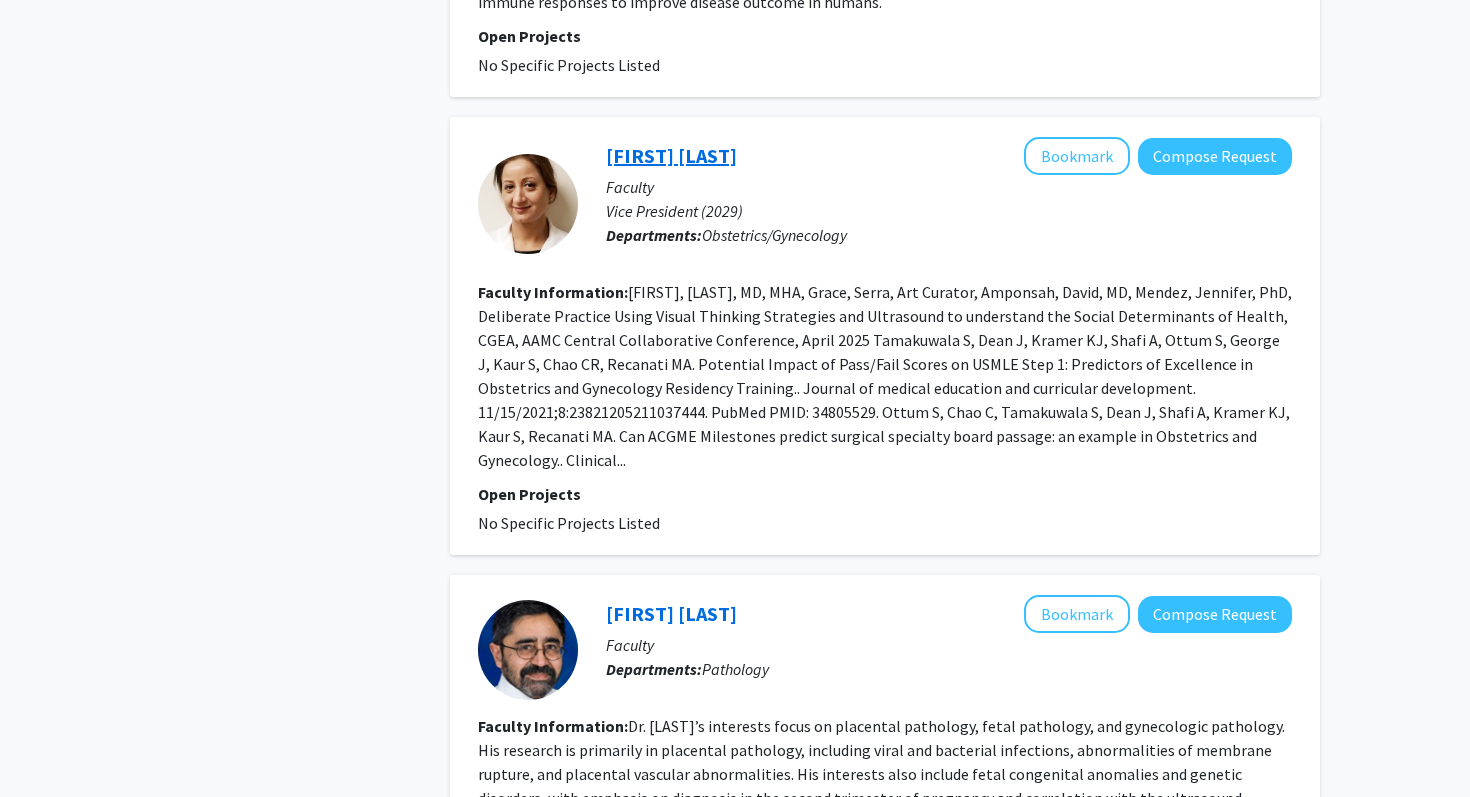 click on "[FIRST] [LAST]" 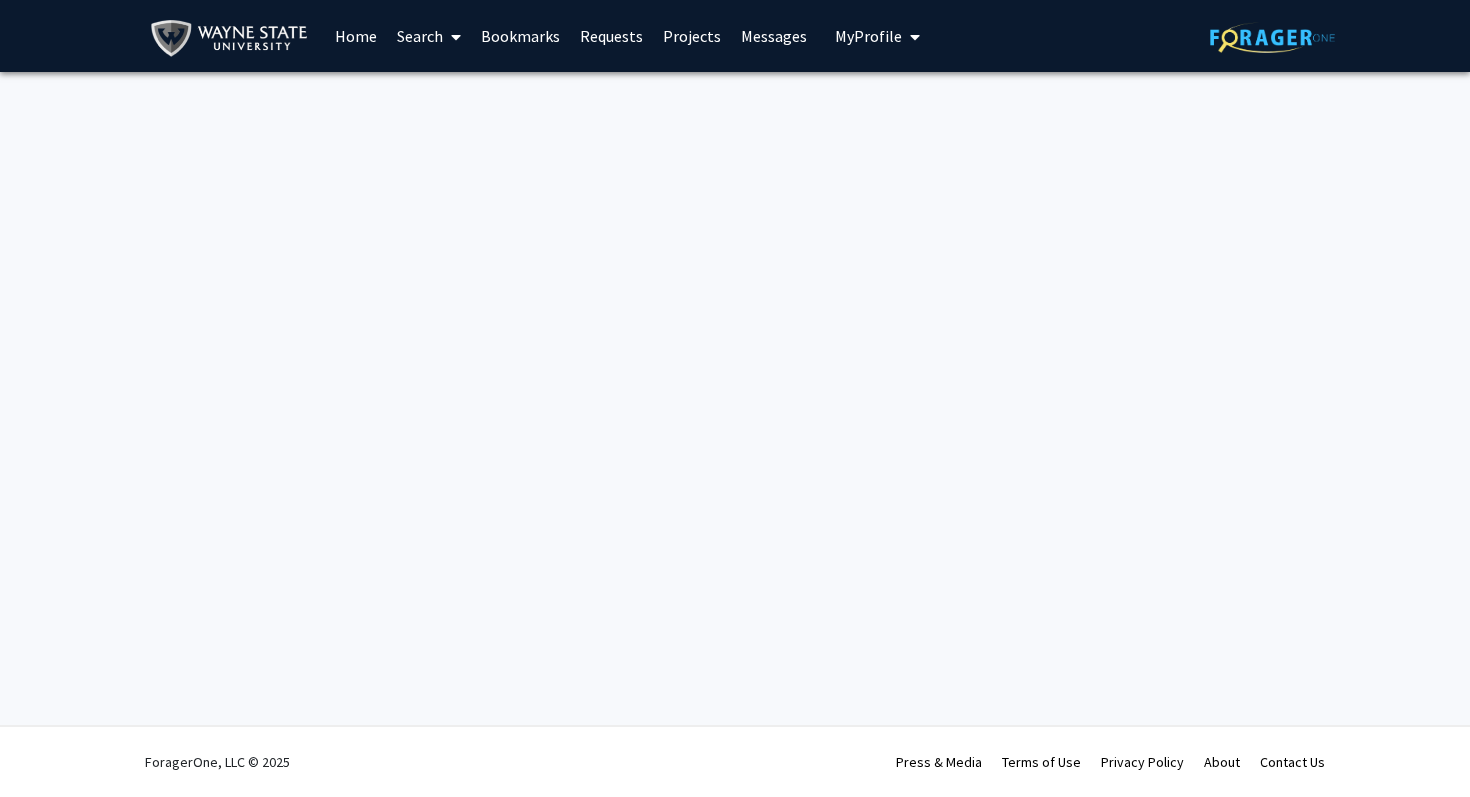 scroll, scrollTop: 0, scrollLeft: 0, axis: both 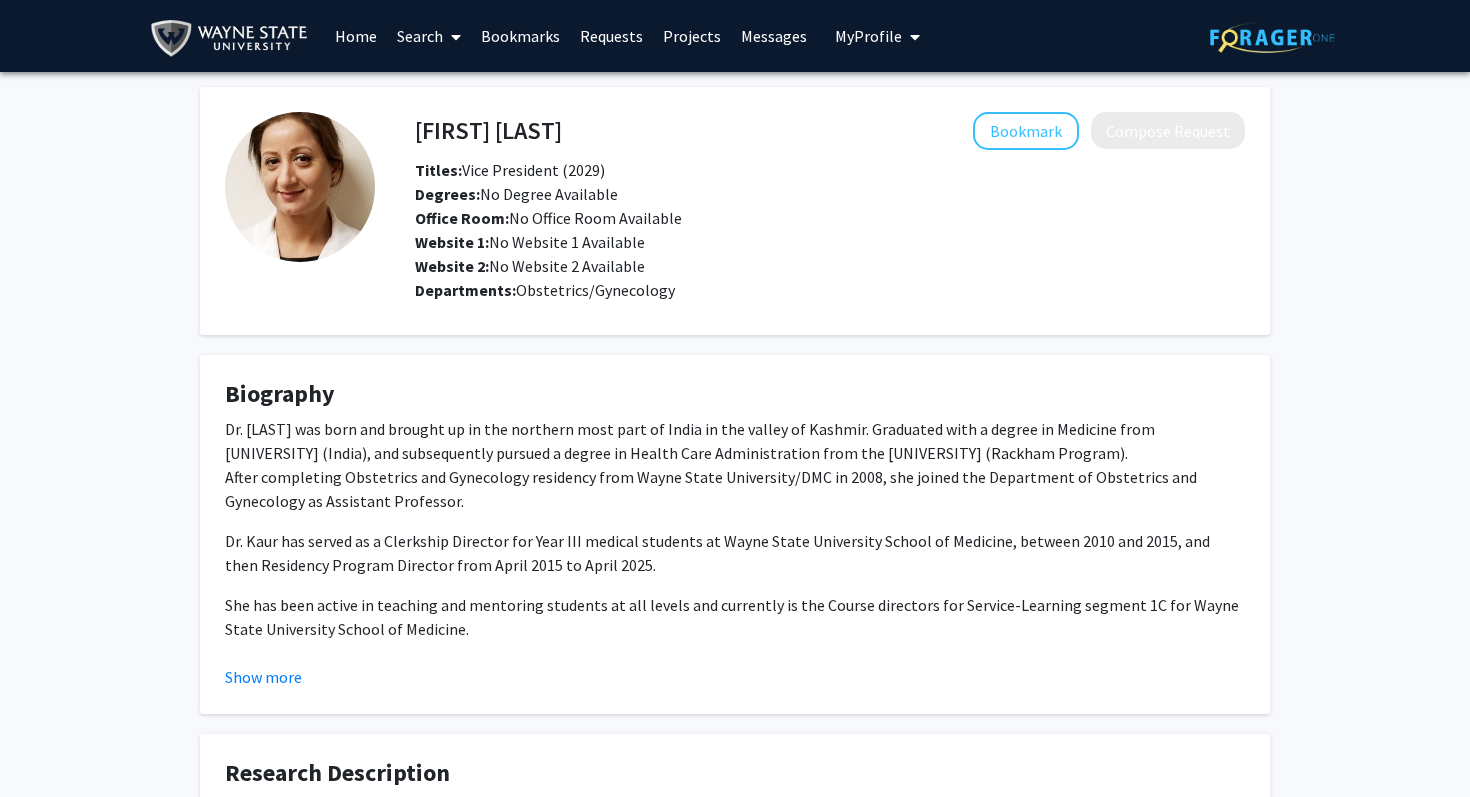 click on "Website 1:   No Website 1 Available" 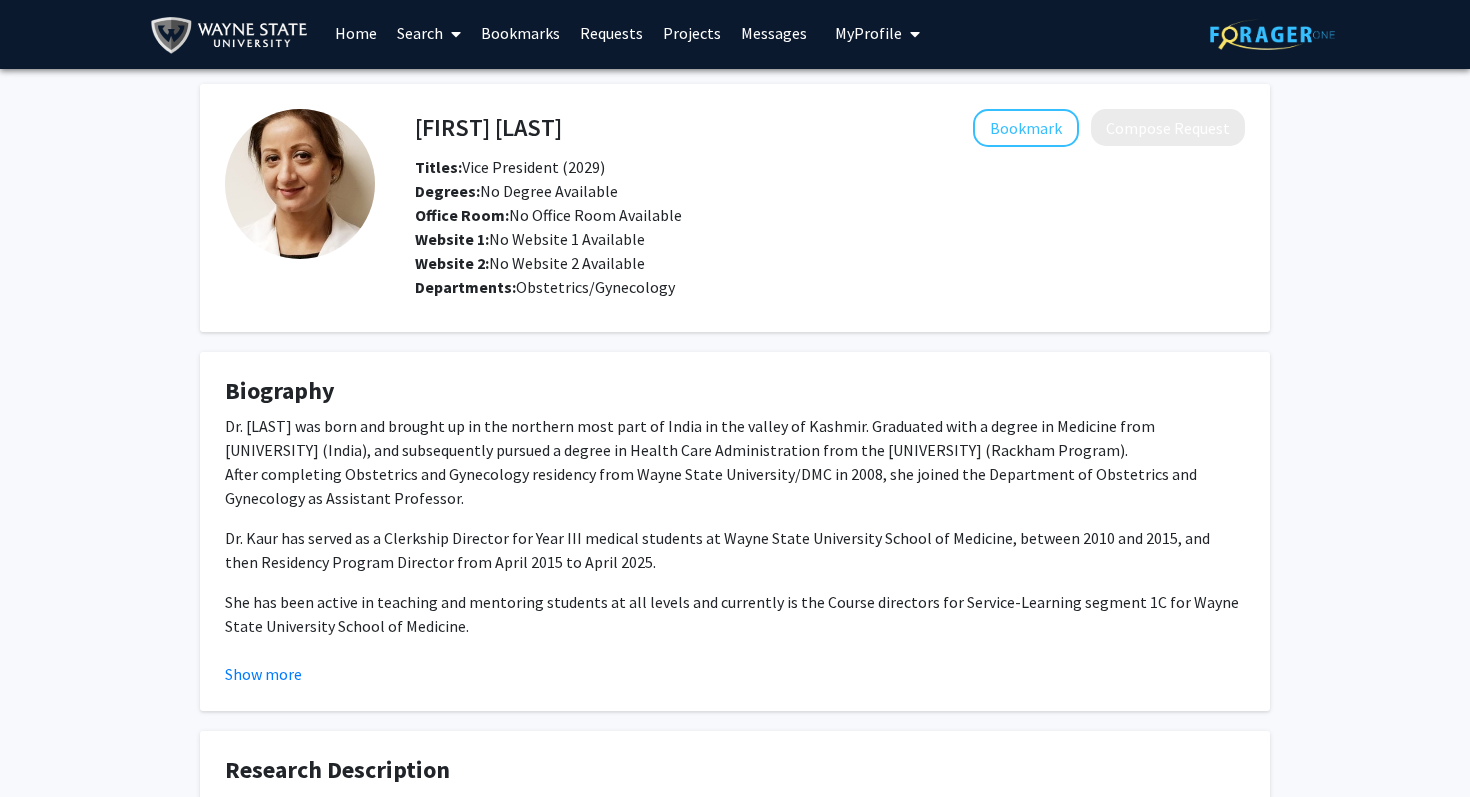 scroll, scrollTop: 0, scrollLeft: 0, axis: both 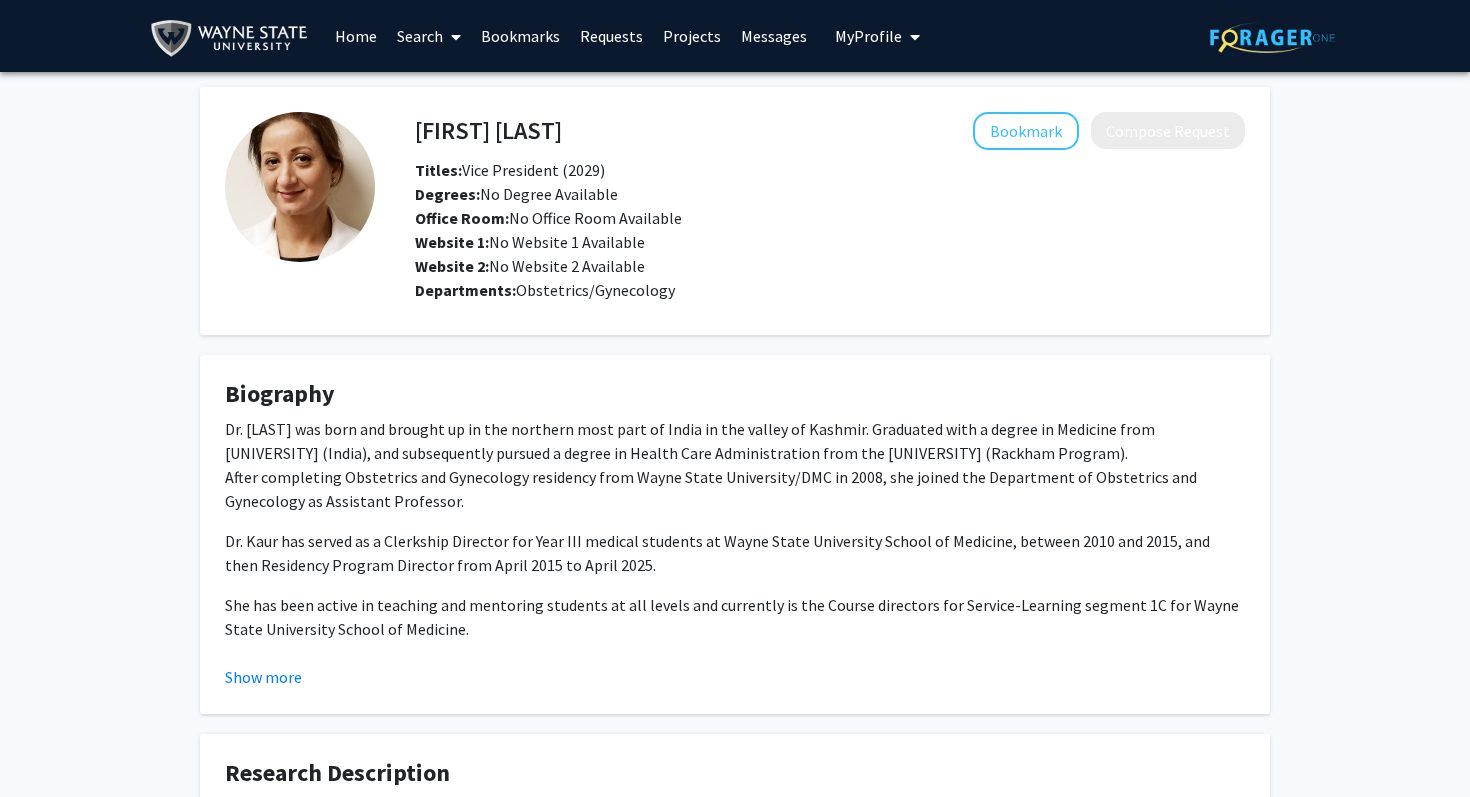 click on "Biography" 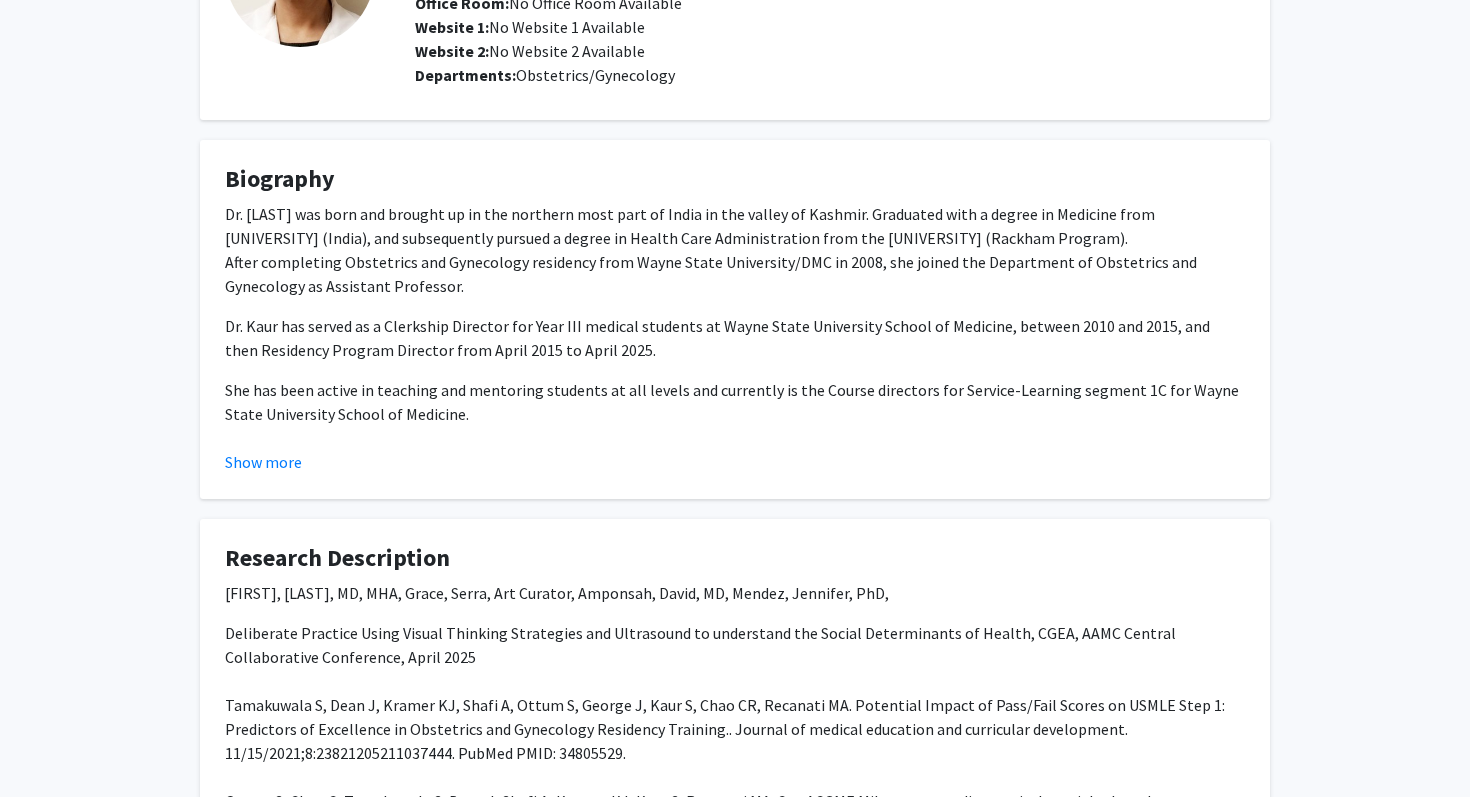 scroll, scrollTop: 217, scrollLeft: 0, axis: vertical 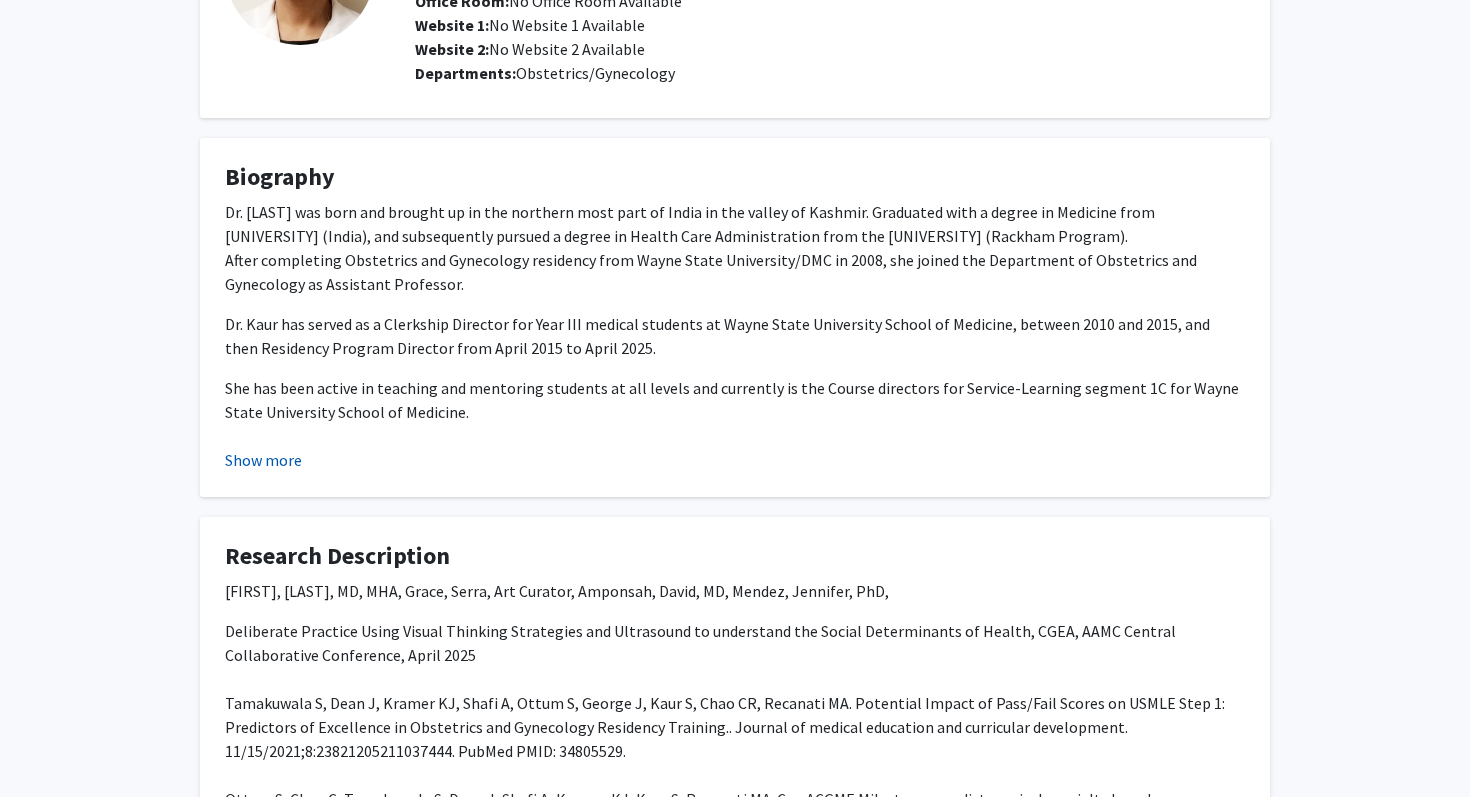 click on "Show more" 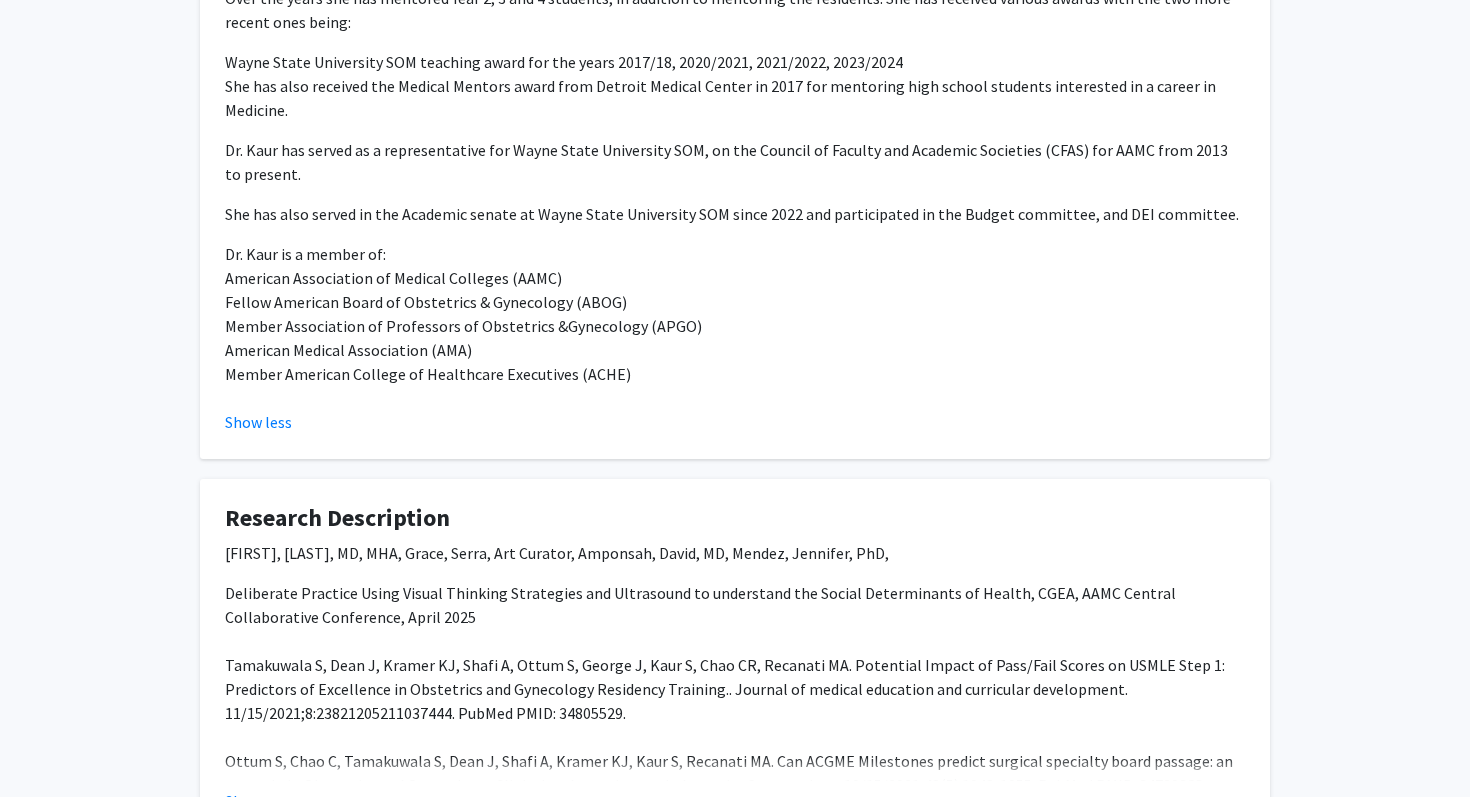 scroll, scrollTop: 881, scrollLeft: 0, axis: vertical 